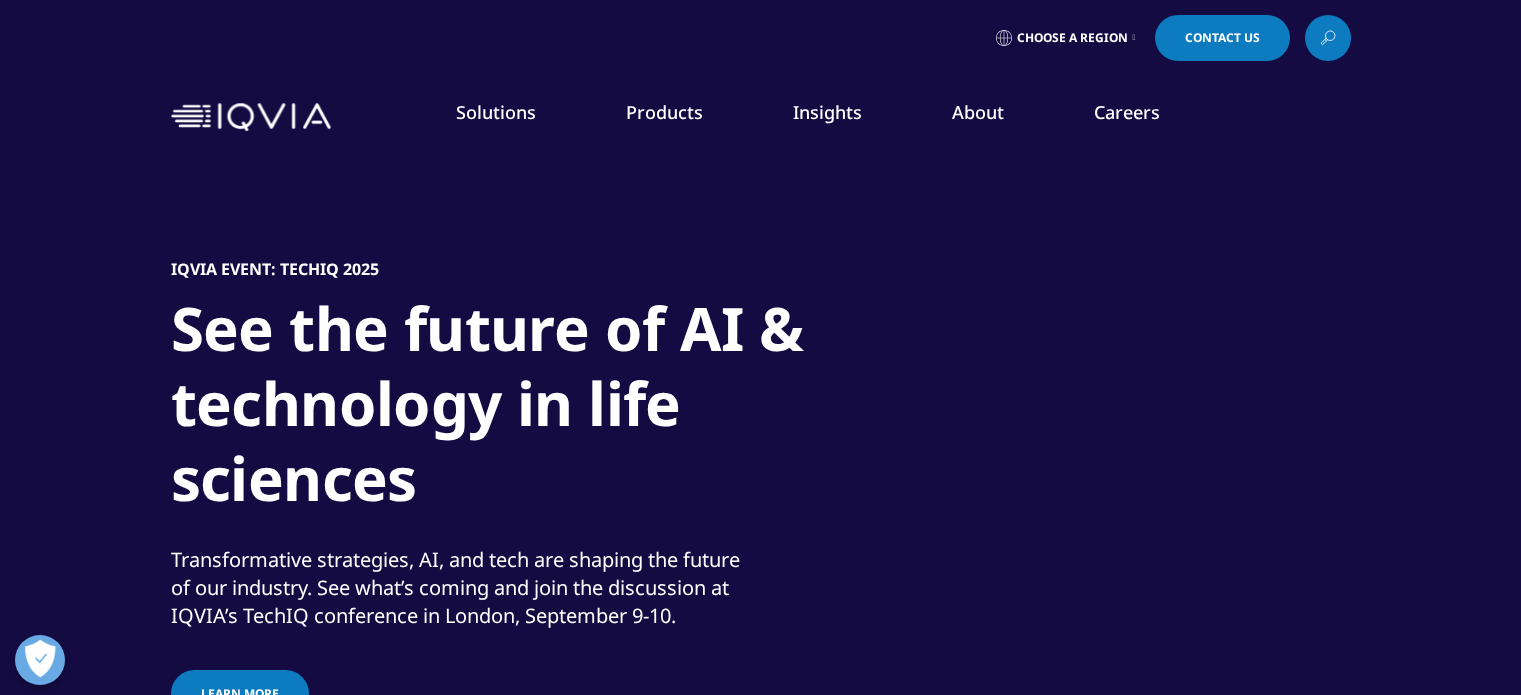 scroll, scrollTop: 0, scrollLeft: 0, axis: both 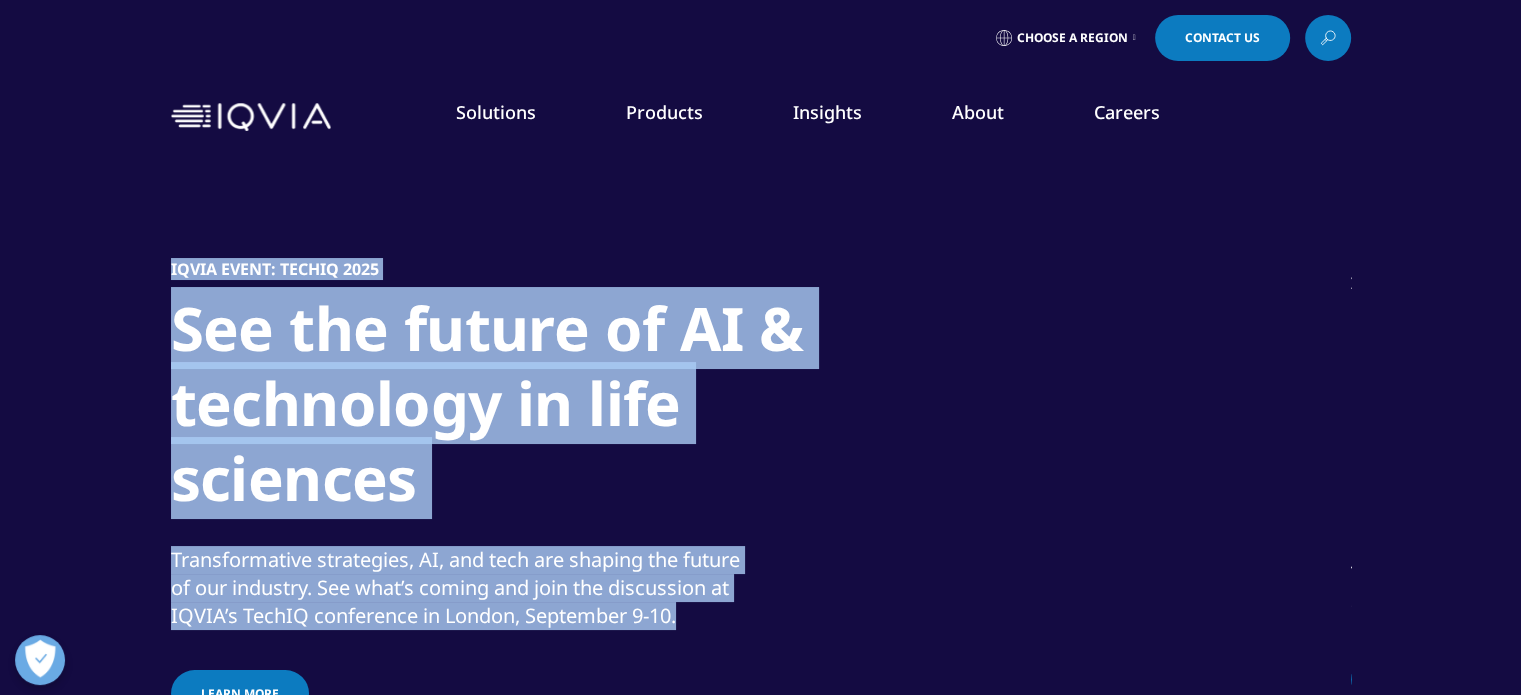 click on "IQVIA Event: TechIQ 2025​
See the future of AI & technology in life sciences​
Transformative strategies, AI, and tech are shaping the future of our industry. See what’s coming and join the discussion at IQVIA’s TechIQ conference in London, September 9-10.
Learn more
IQVIA Healthcare-grade AI®
IQVIA partnering with NVIDIA to accelerate Healthcare-grade AI® Learn more" at bounding box center (760, 450) 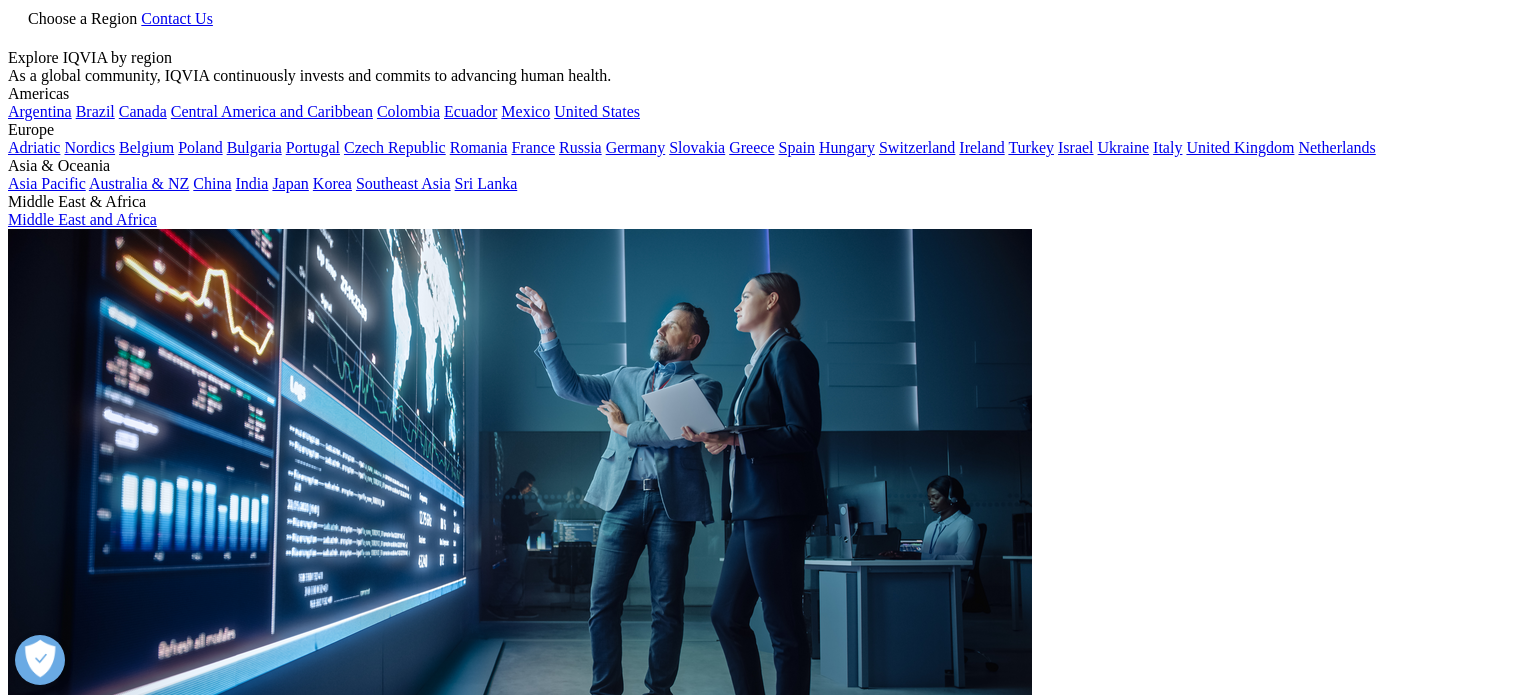 scroll, scrollTop: 0, scrollLeft: 0, axis: both 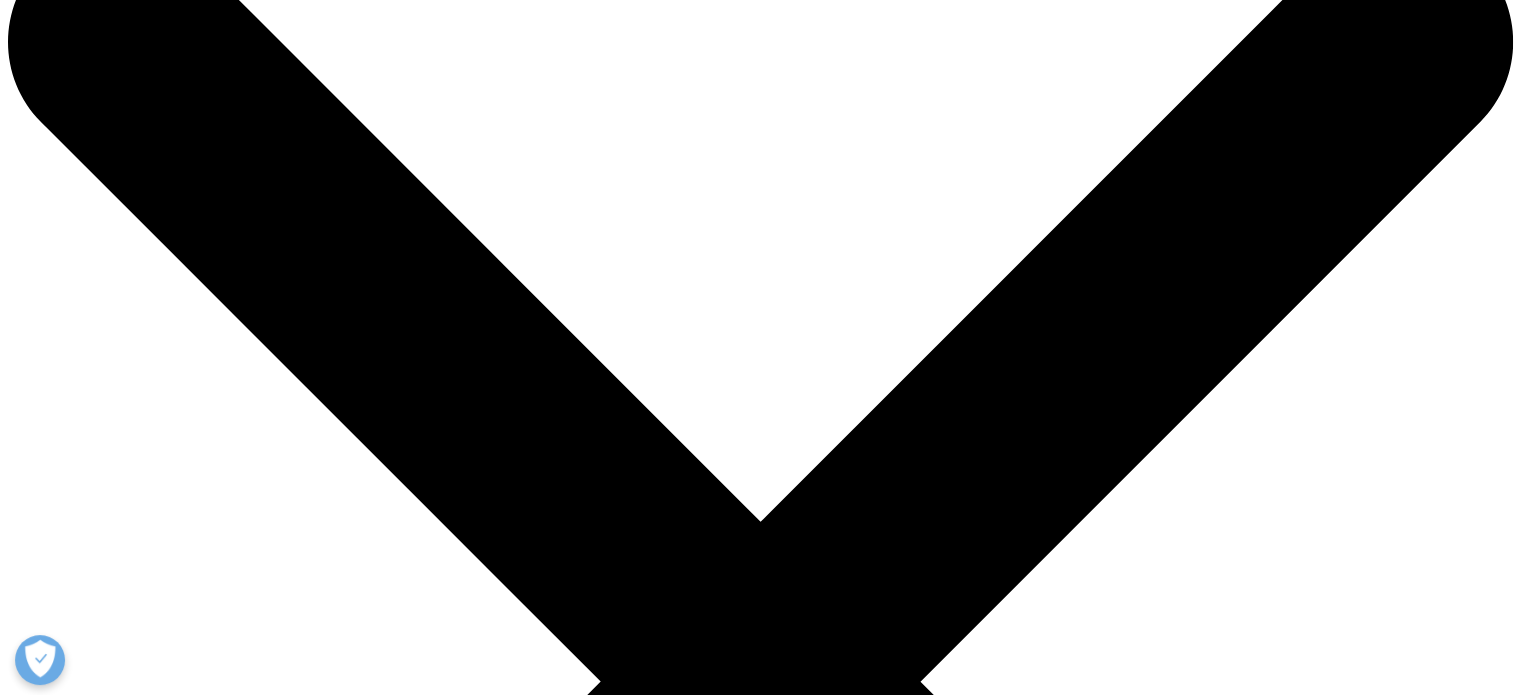 drag, startPoint x: 164, startPoint y: 179, endPoint x: 696, endPoint y: 637, distance: 701.9886 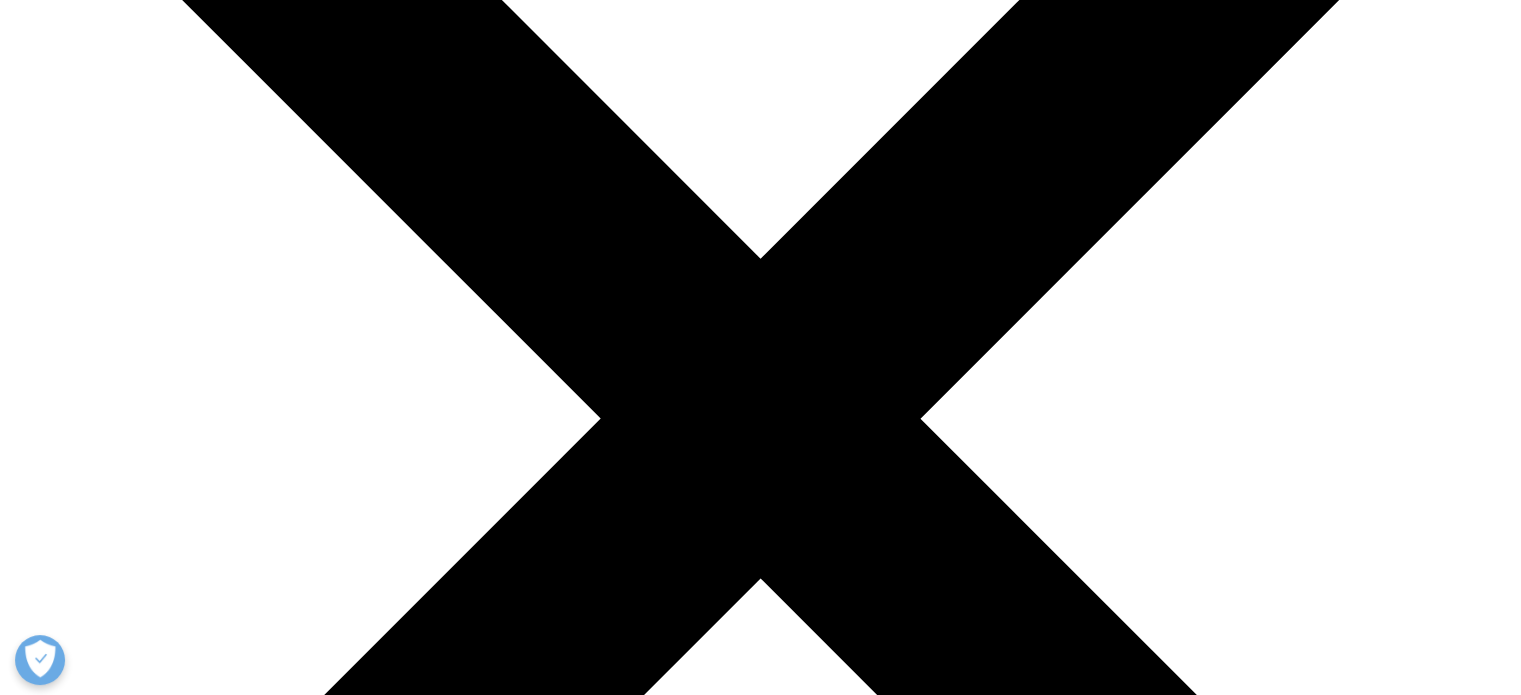 scroll, scrollTop: 300, scrollLeft: 0, axis: vertical 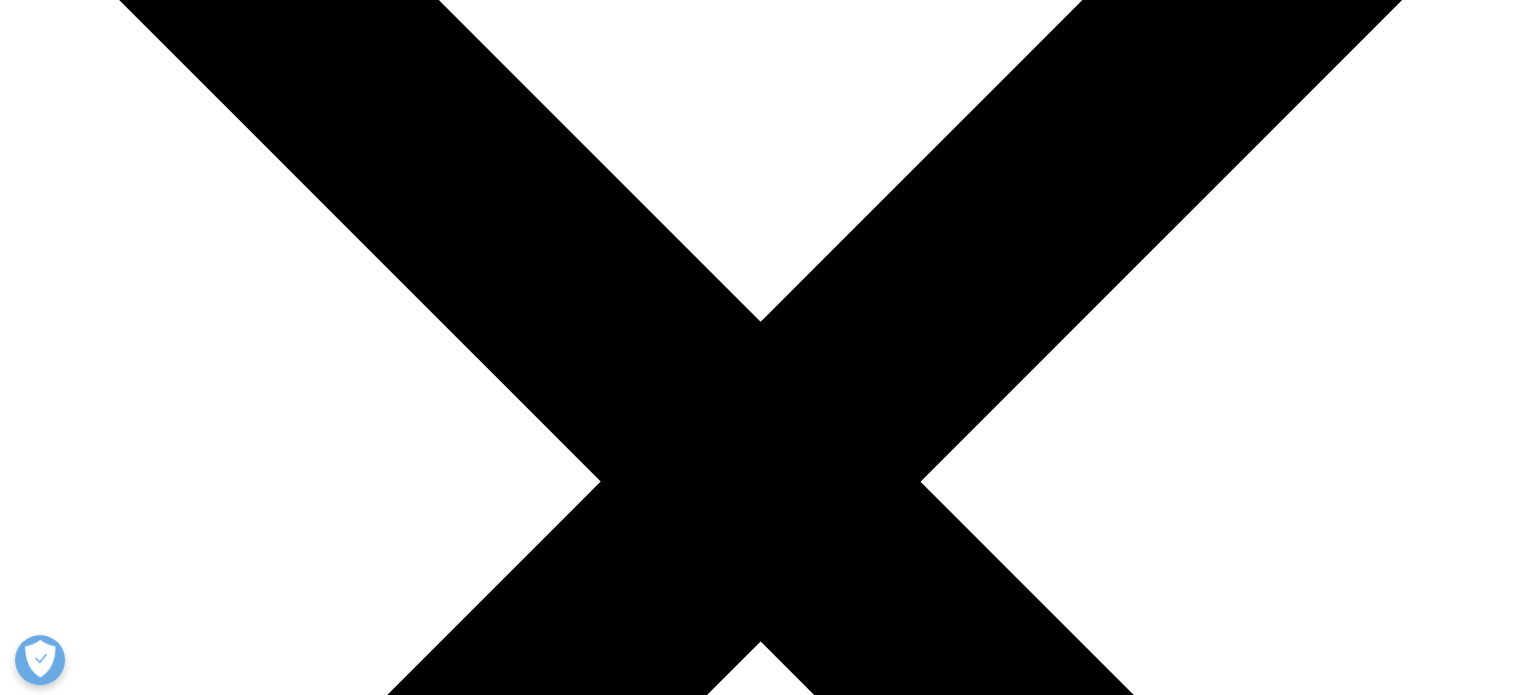 click at bounding box center [760, 30386] 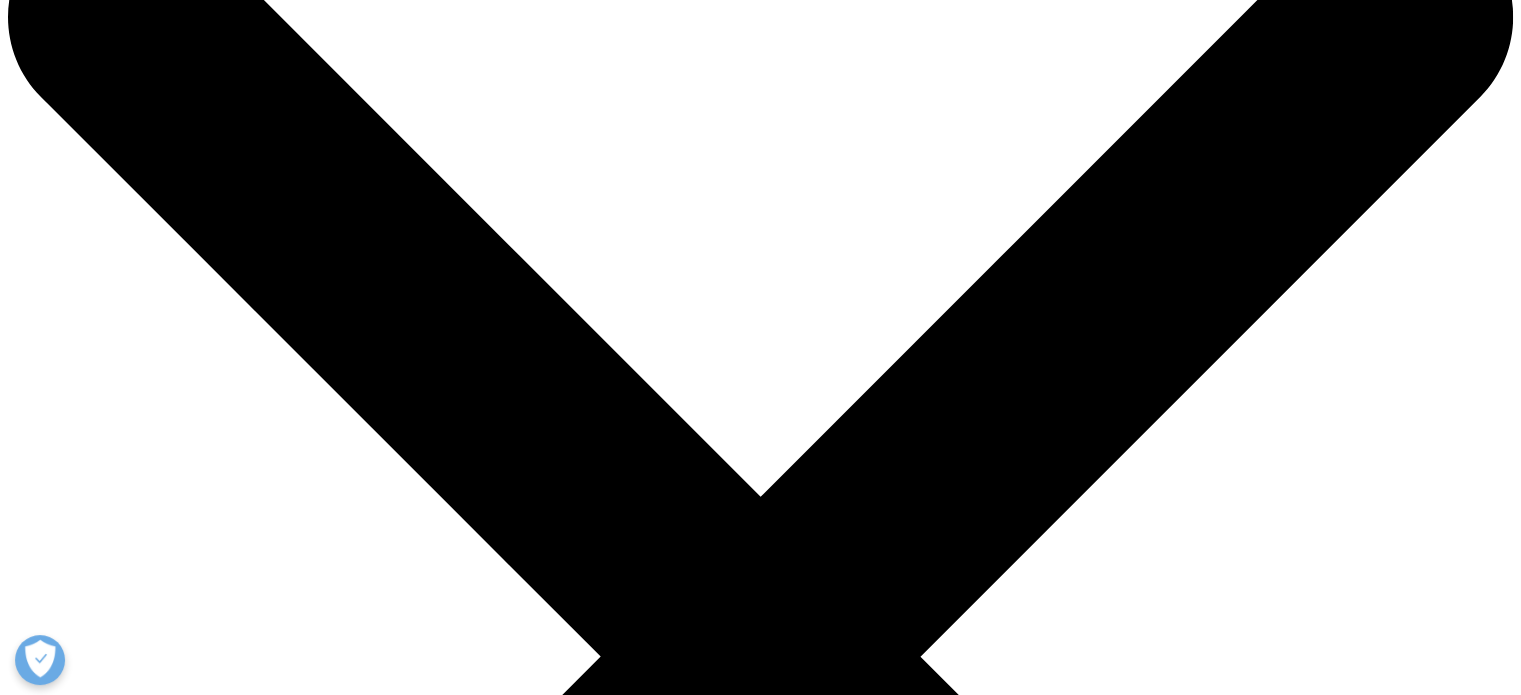 scroll, scrollTop: 100, scrollLeft: 0, axis: vertical 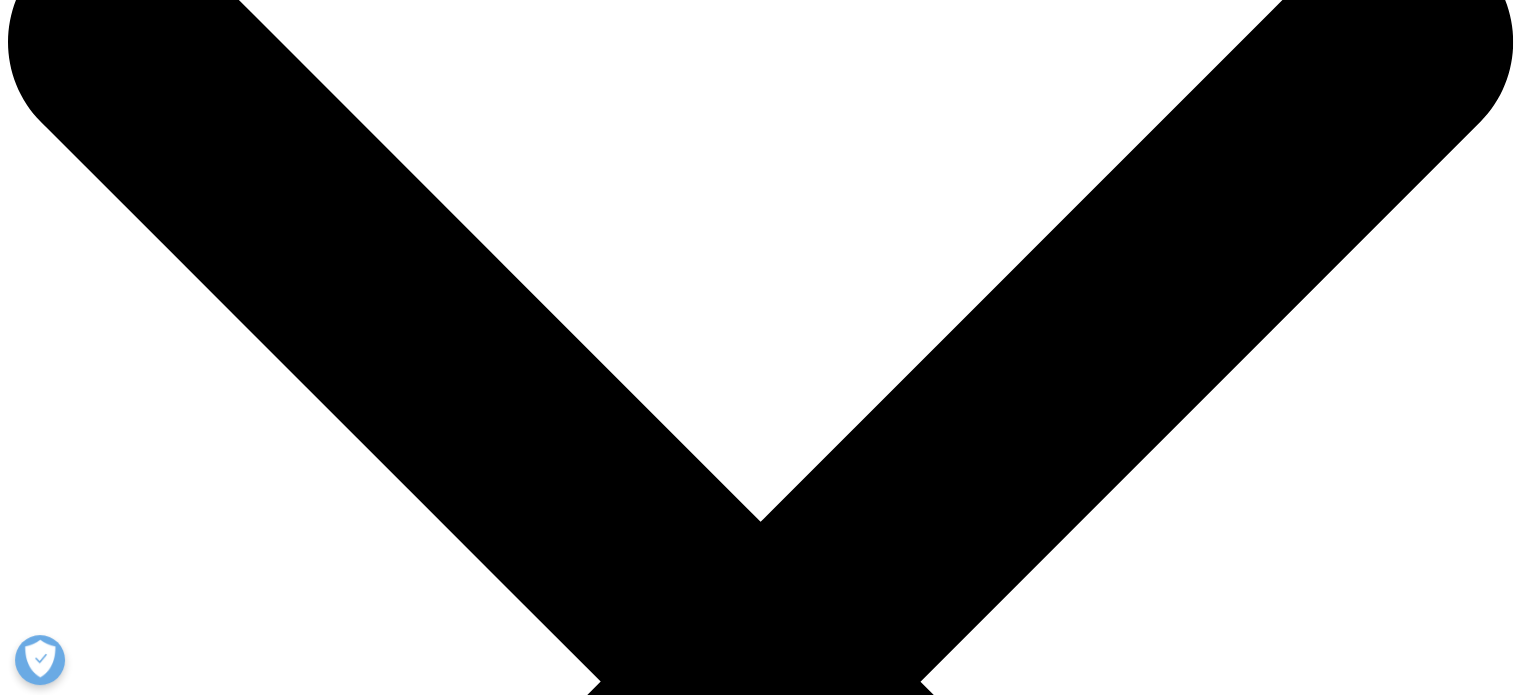 drag, startPoint x: 165, startPoint y: 220, endPoint x: 536, endPoint y: 544, distance: 492.56168 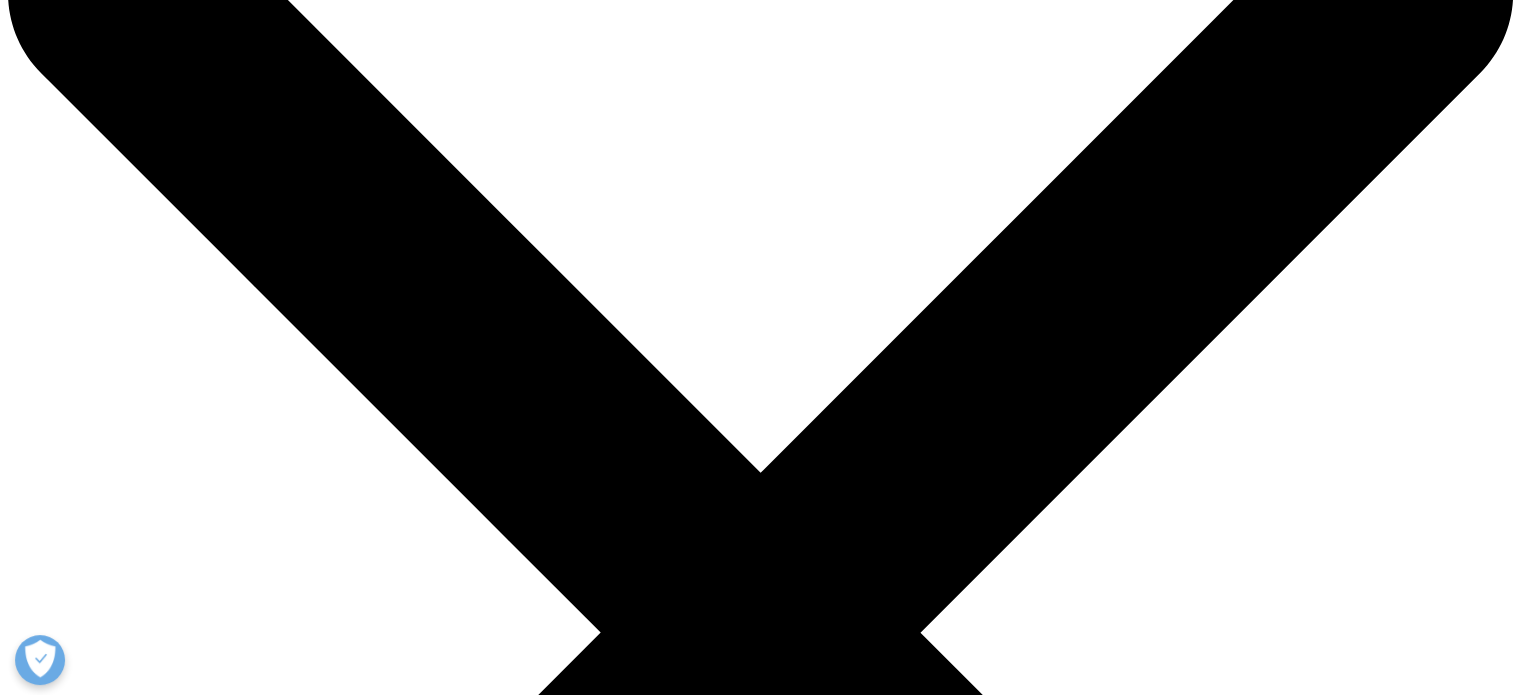 scroll, scrollTop: 0, scrollLeft: 0, axis: both 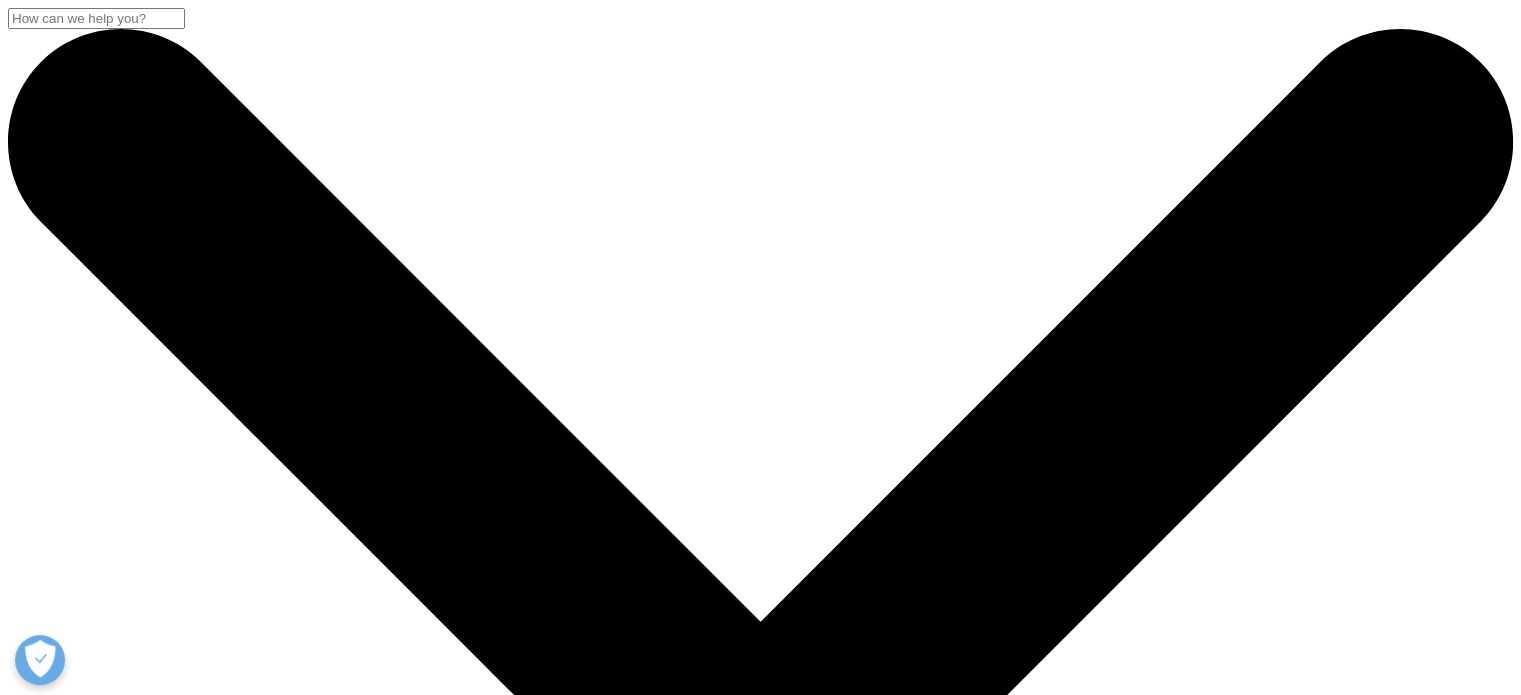 click on "Our Impact" at bounding box center [124, 16875] 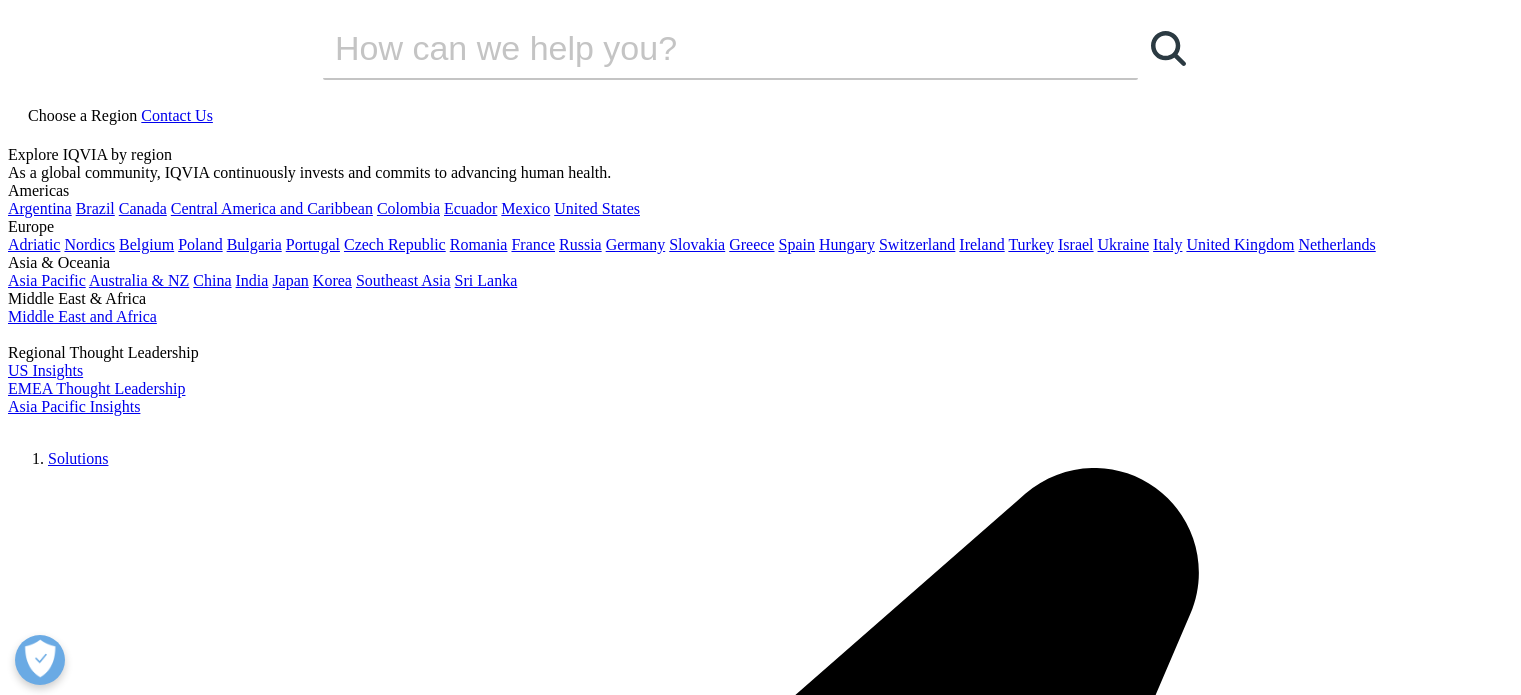 scroll, scrollTop: 0, scrollLeft: 0, axis: both 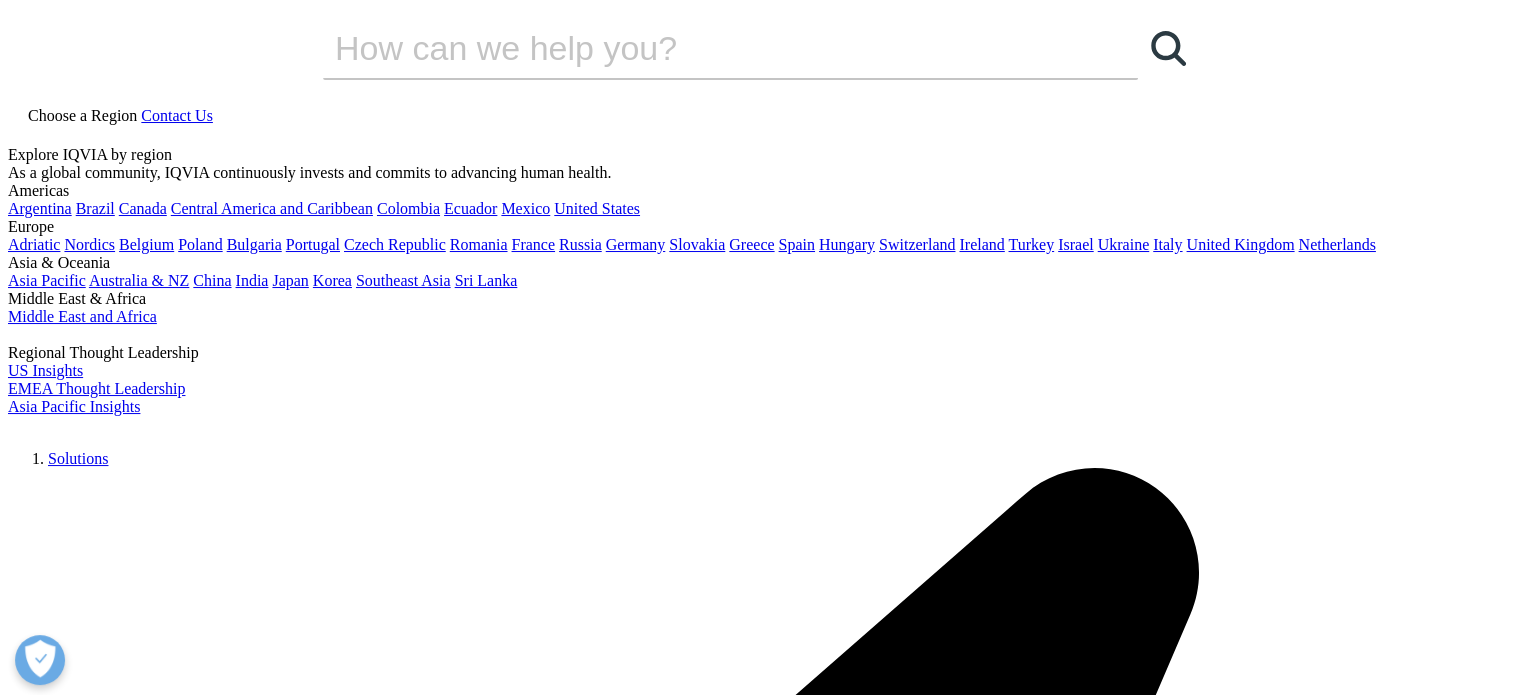 click on "Video Player is loading. Play Video Play Skip Backward Skip Forward Unmute Current Time  0:00 / Duration  0:24 Loaded :  0.00% 0:00 Stream Type  LIVE Seek to live, currently behind live LIVE Remaining Time  - 0:24   1x Playback Rate Chapters Chapters Descriptions descriptions off , selected Captions captions settings , opens captions settings dialog captions off , selected Audio Track default , selected Share Picture-in-Picture Fullscreen This is a modal window. Beginning of dialog window. Escape will cancel and close the window. Text Color White Black Red Green Blue Yellow Magenta Cyan Opacity Opaque Semi-Transparent Text Background Color Black White Red Green Blue Yellow Magenta Cyan Opacity Opaque Semi-Transparent Transparent Caption Area Background Color Black White Red Green Blue Yellow Magenta Cyan Opacity Transparent Semi-Transparent Opaque Font Size 50% 75% 100% 125% 150% 175% 200% 300% 400% Text Edge Style None Raised Depressed Uniform Drop shadow Font Family Monospace Serif" at bounding box center [760, 20623] 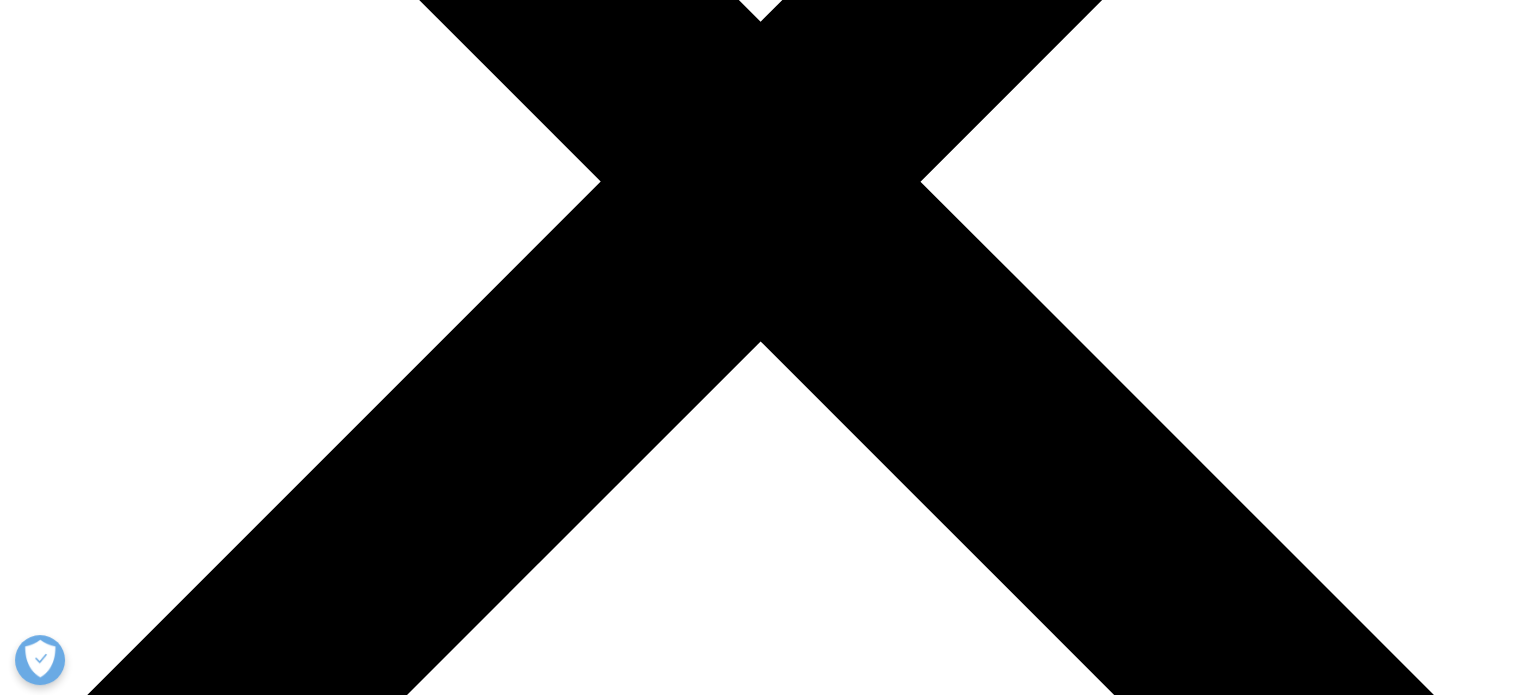 scroll, scrollTop: 0, scrollLeft: 0, axis: both 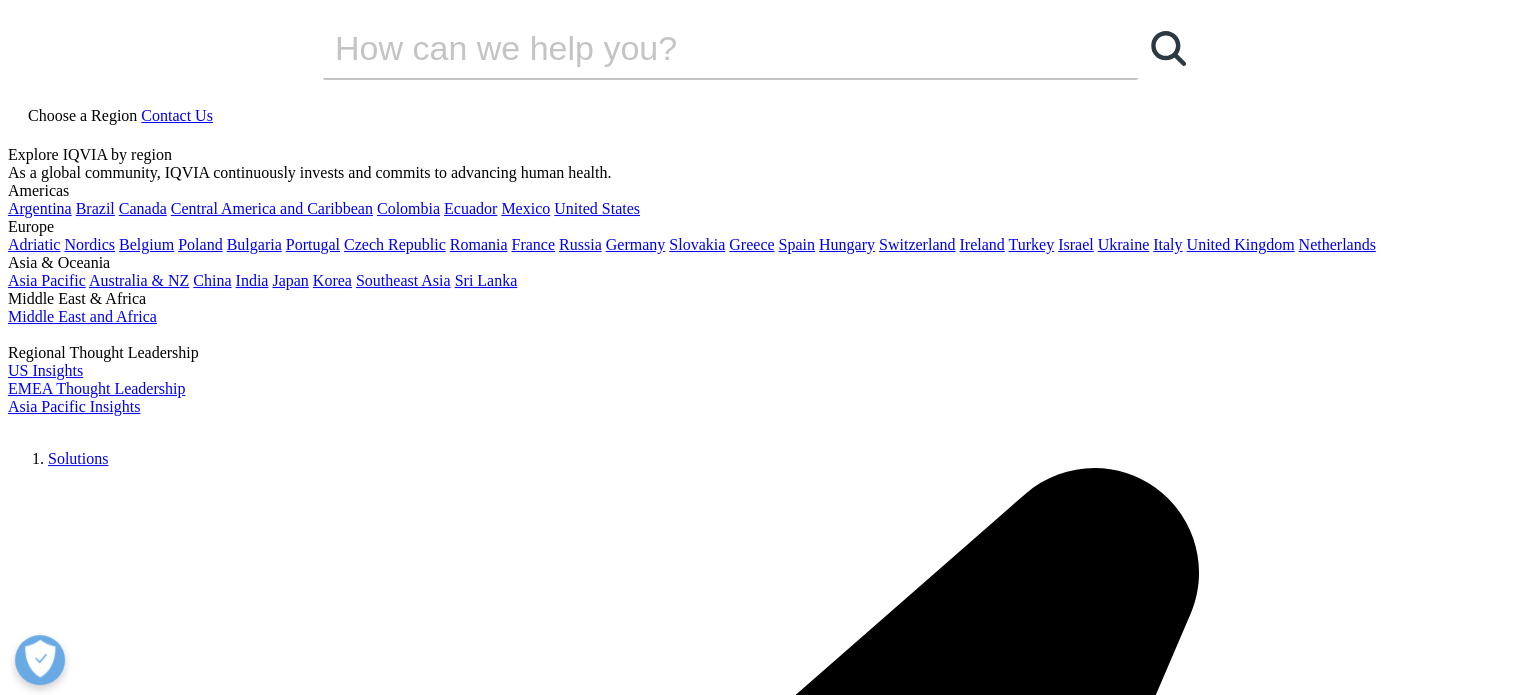click on "Commitment to Global Health" at bounding box center [185, 6505] 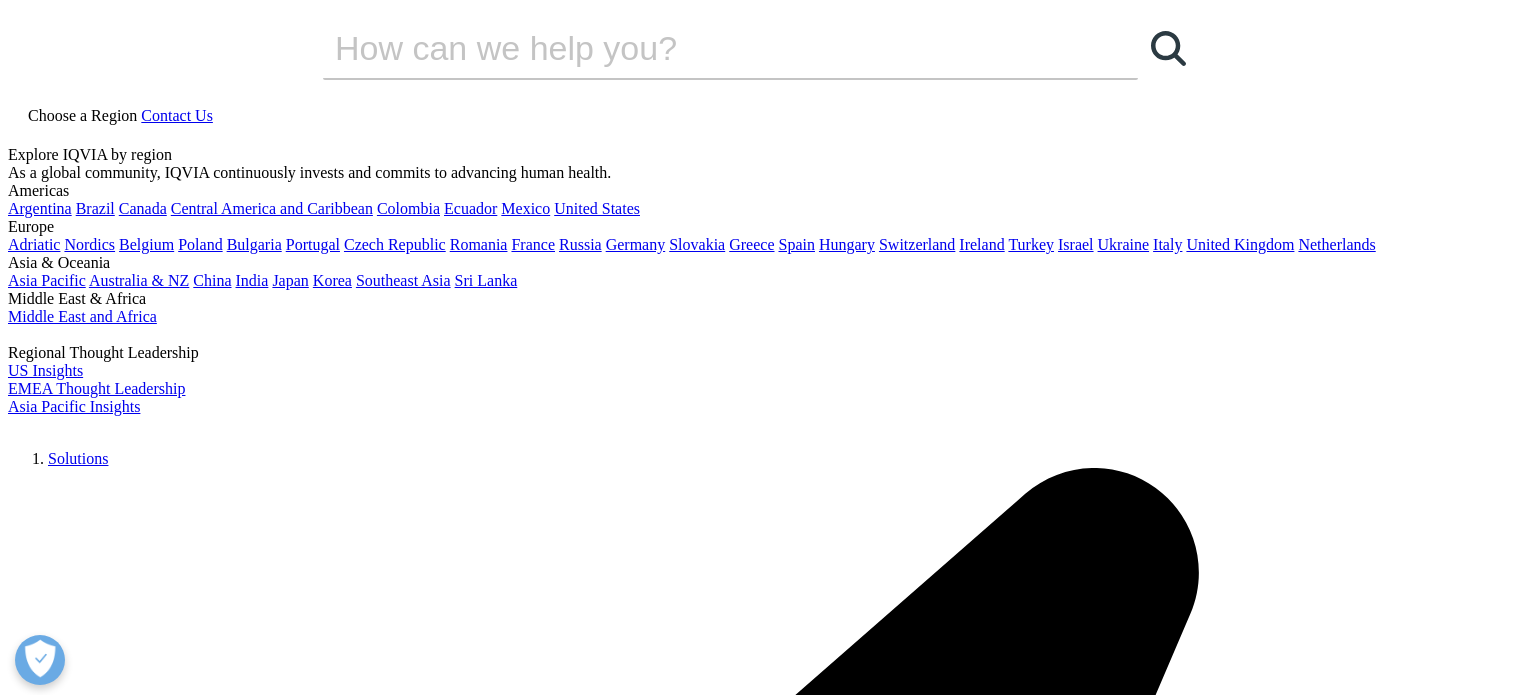 scroll, scrollTop: 0, scrollLeft: 0, axis: both 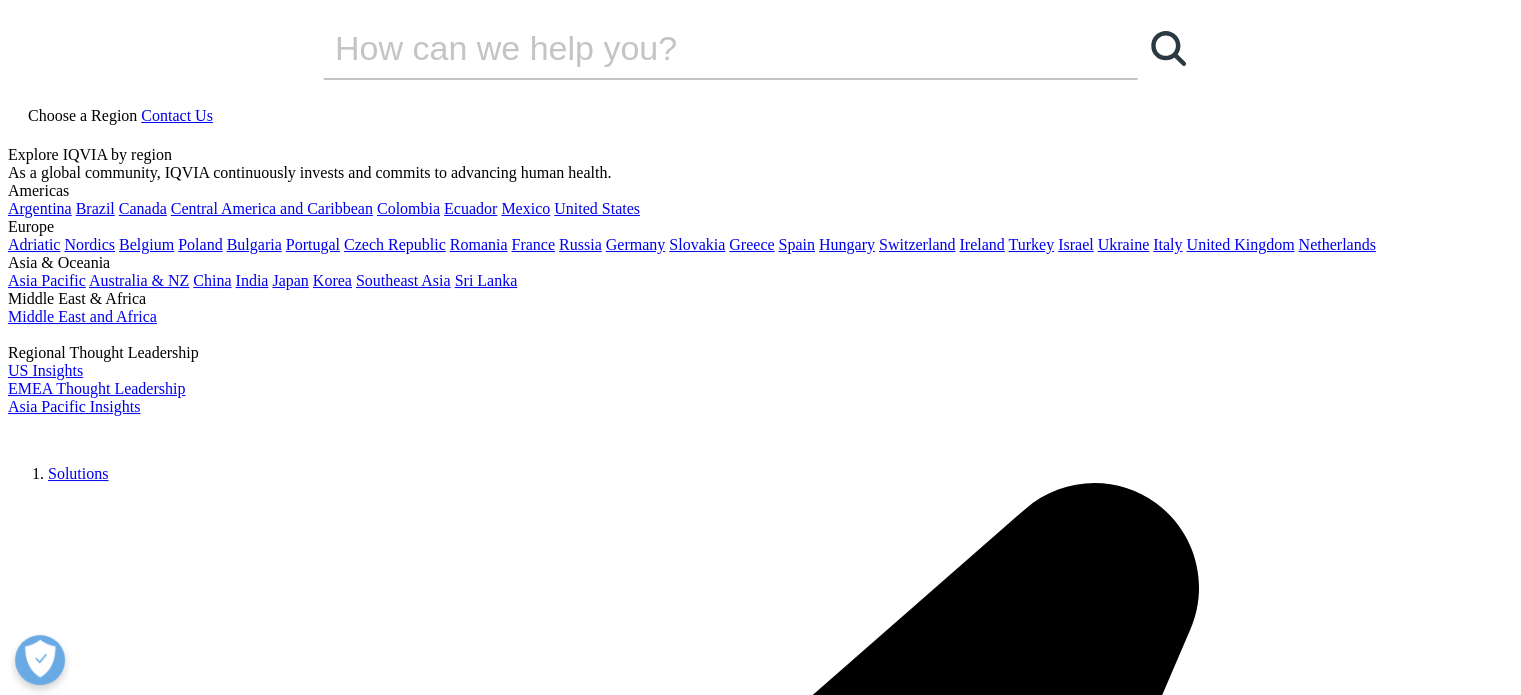 drag, startPoint x: 169, startPoint y: 318, endPoint x: 788, endPoint y: 628, distance: 692.2868 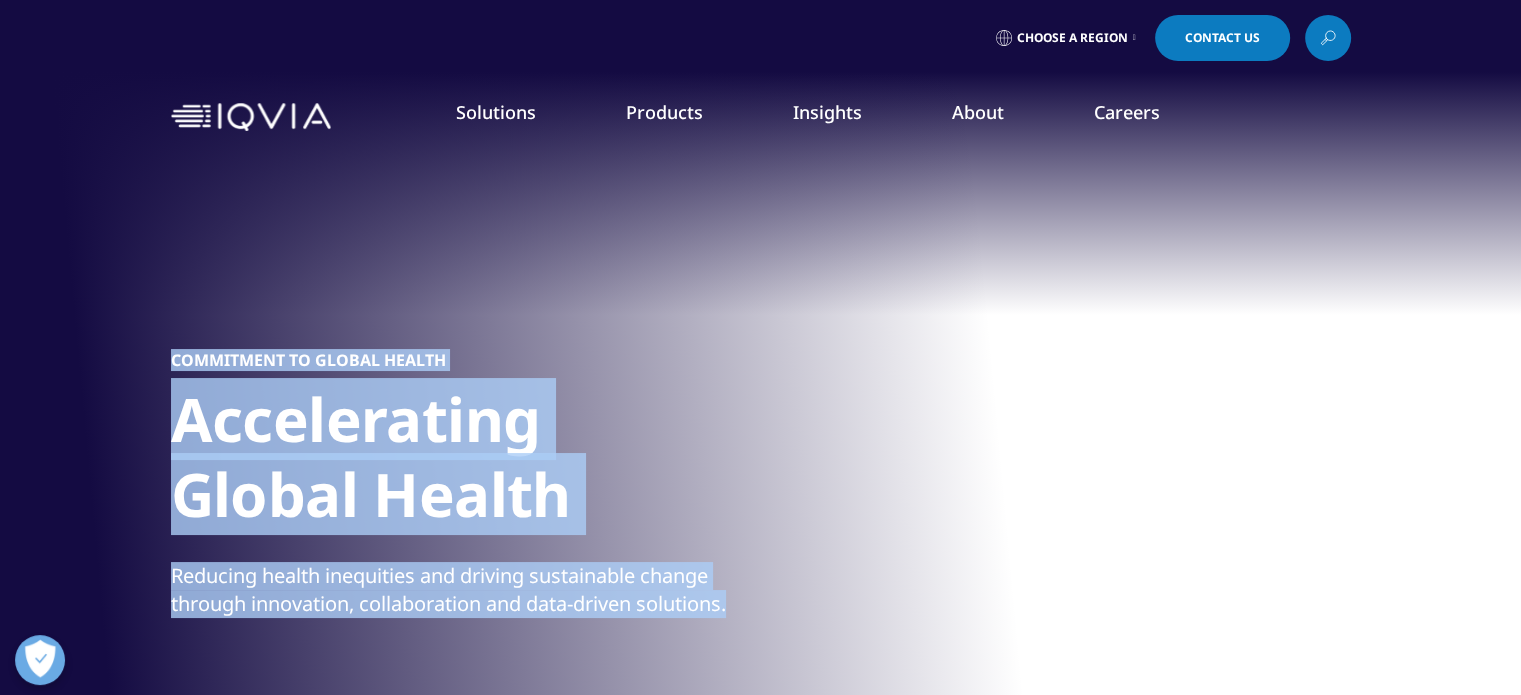 click on "Commitment to Global Health
Accelerating Global Health
Reducing health inequities and driving sustainable change through innovation, collaboration and data-driven solutions." at bounding box center (760, 450) 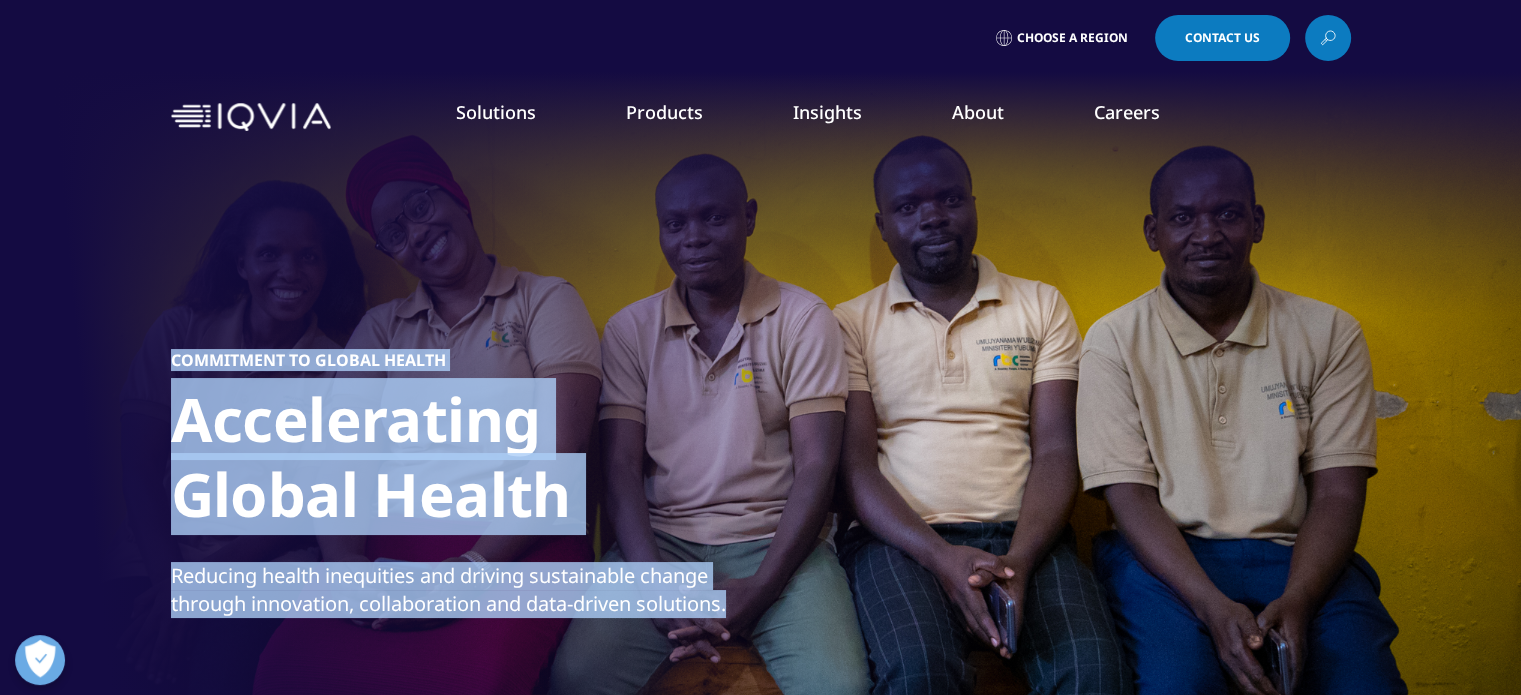 copy on "Commitment to Global Health
Accelerating Global Health
Reducing health inequities and driving sustainable change through innovation, collaboration and data-driven solutions." 